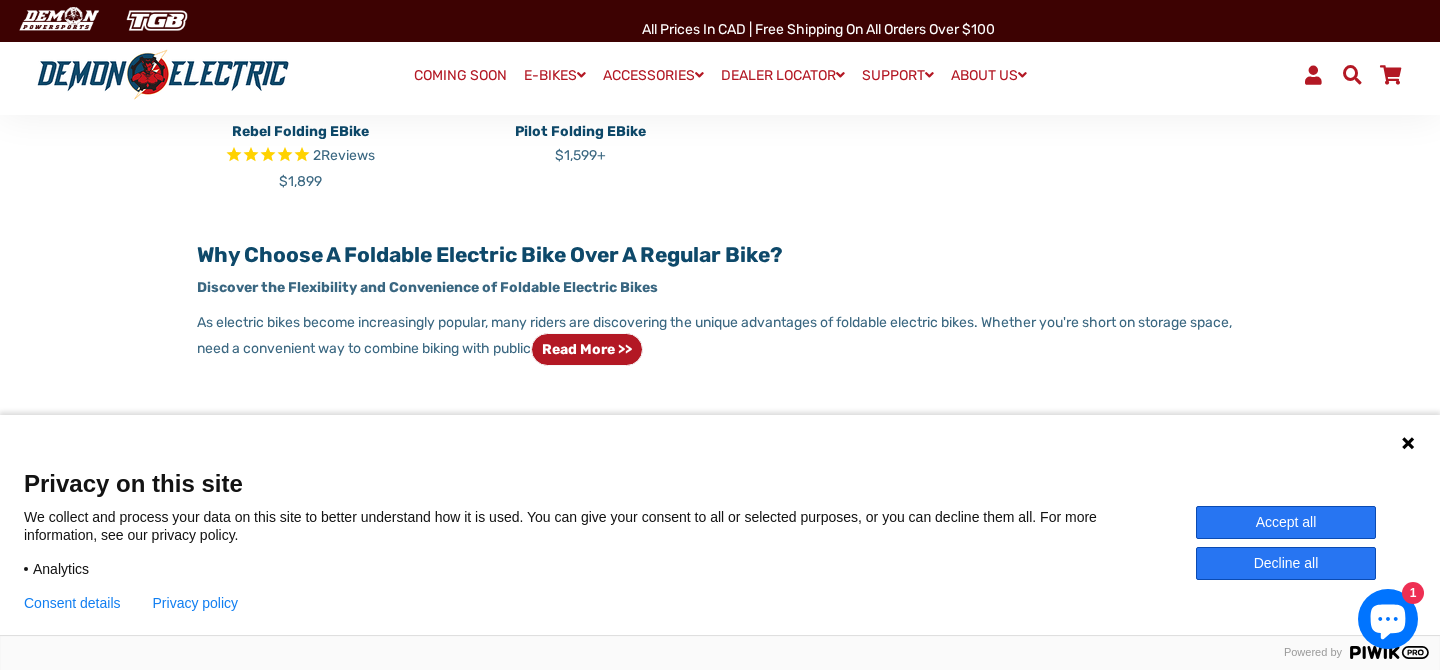 scroll, scrollTop: 716, scrollLeft: 0, axis: vertical 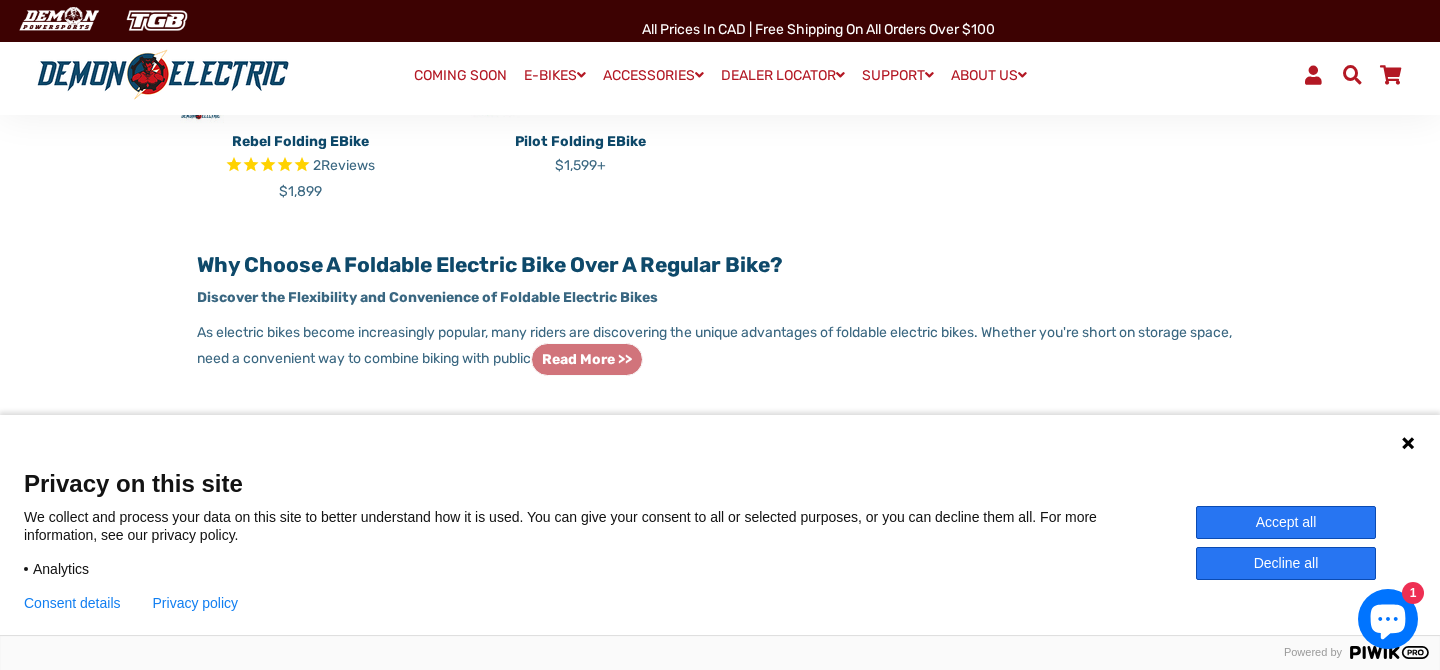 click on "Read more >>" at bounding box center [587, 359] 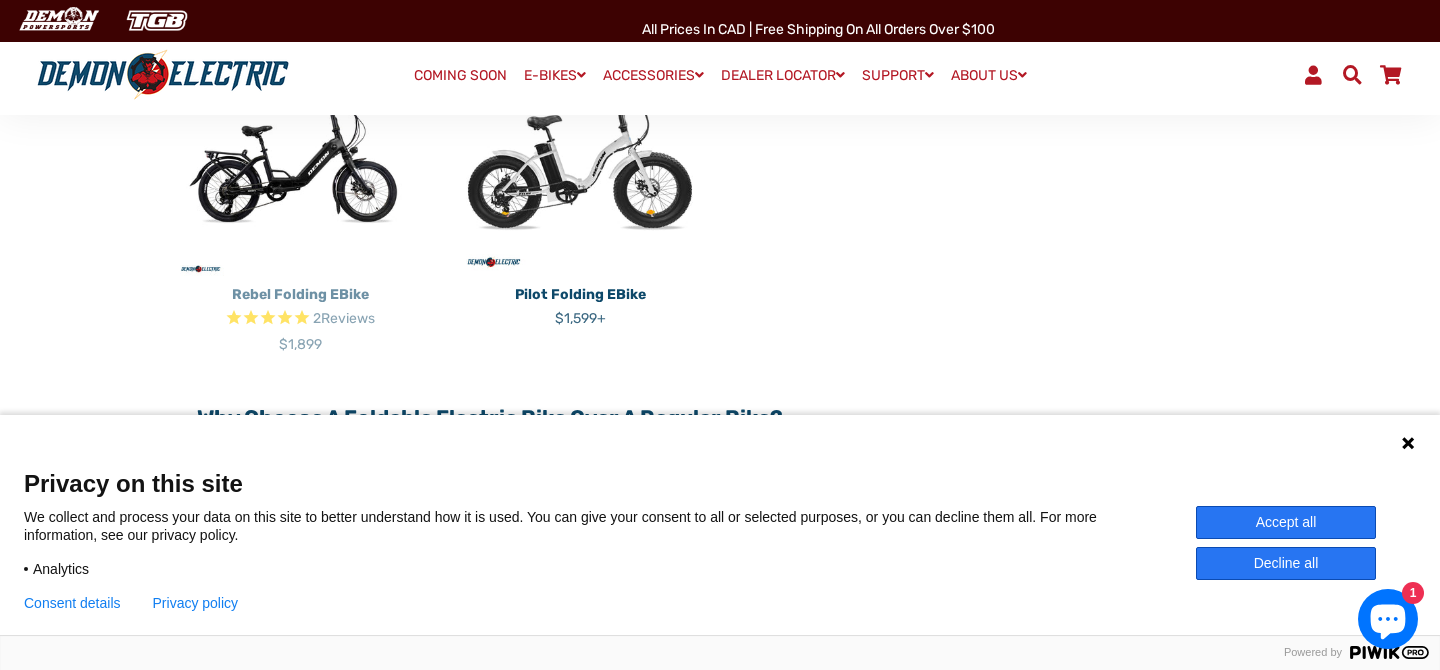 scroll, scrollTop: 551, scrollLeft: 0, axis: vertical 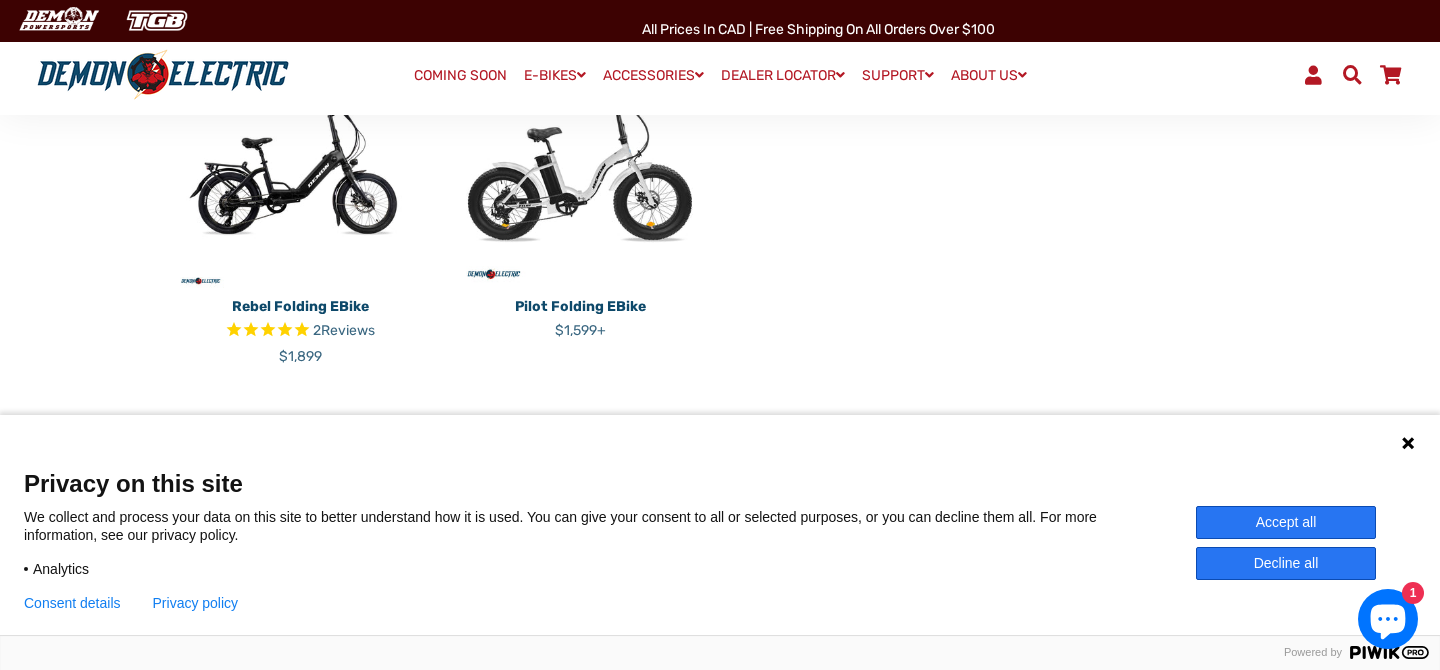 click at bounding box center [284, 331] 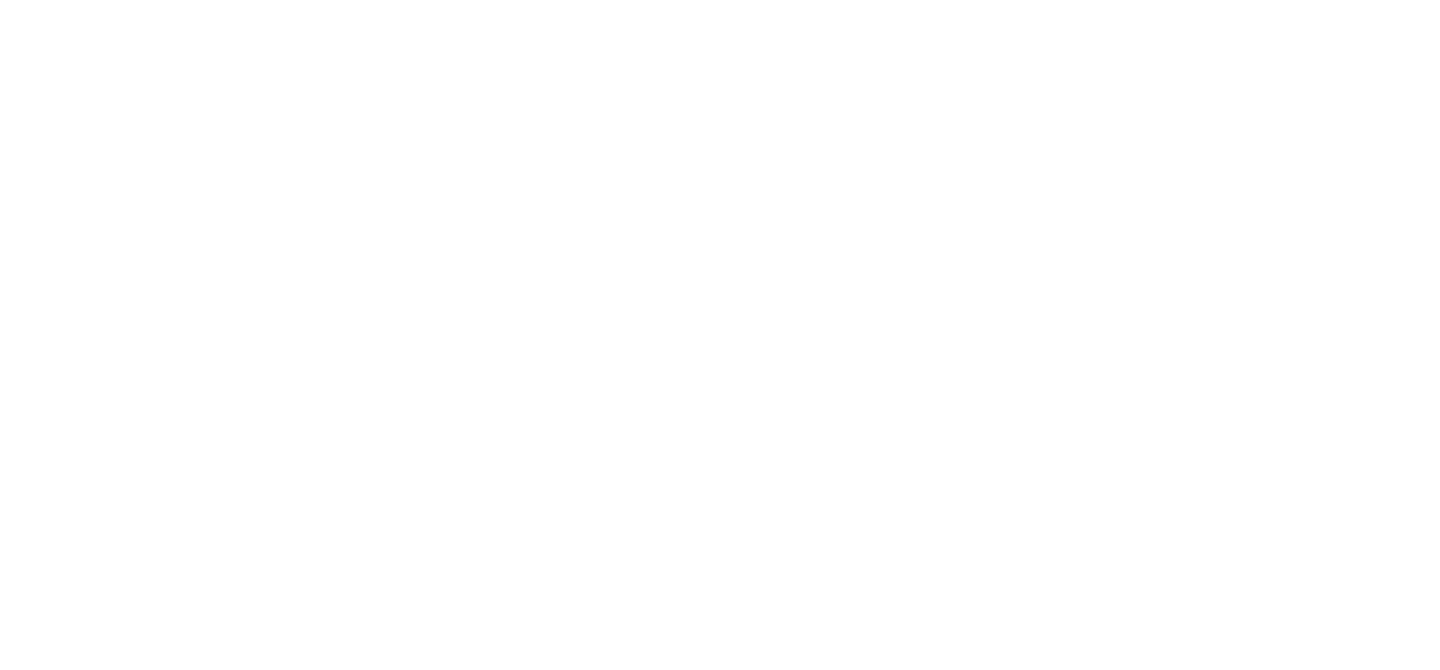 select on "******" 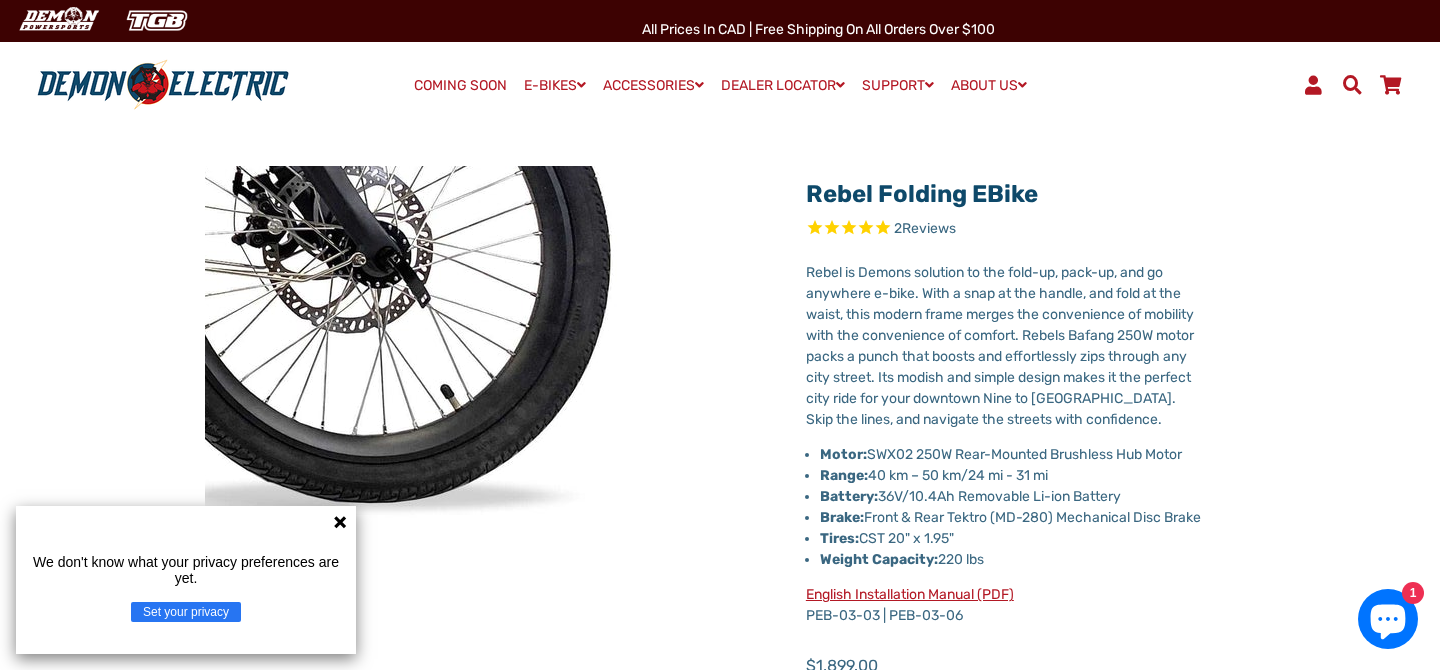 scroll, scrollTop: 0, scrollLeft: 0, axis: both 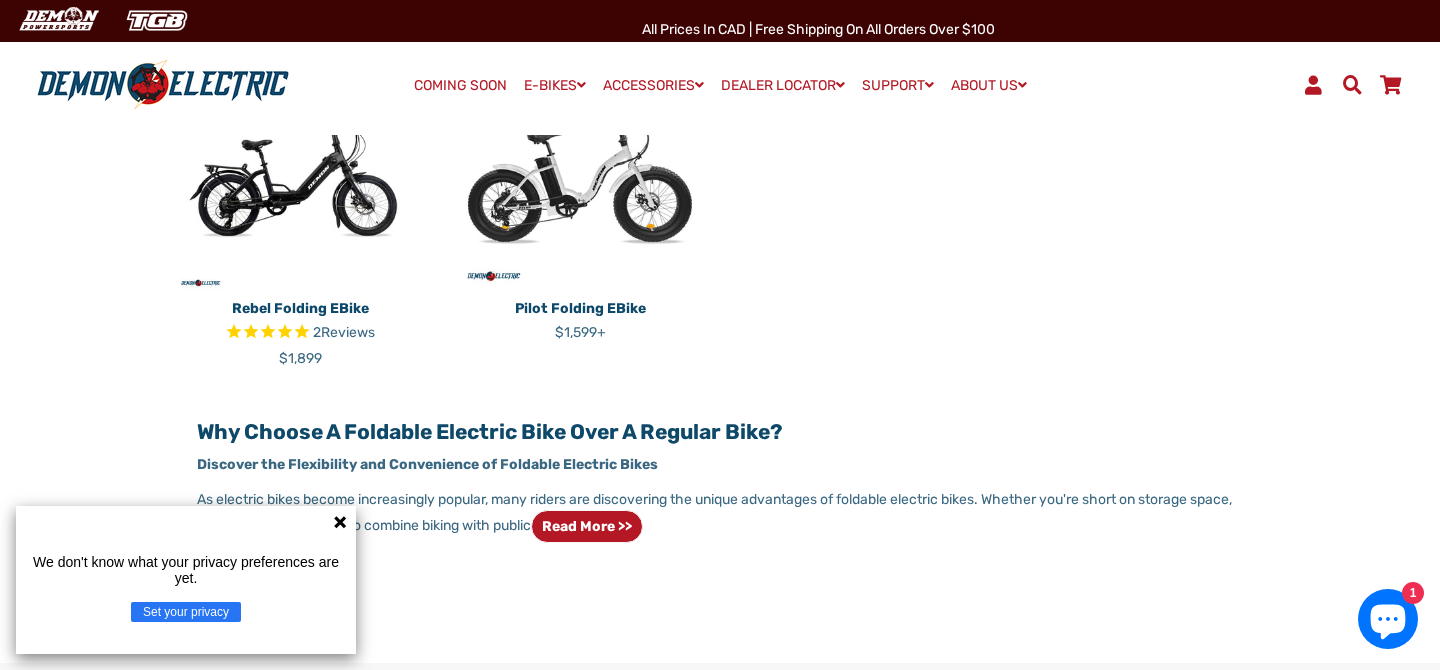 click 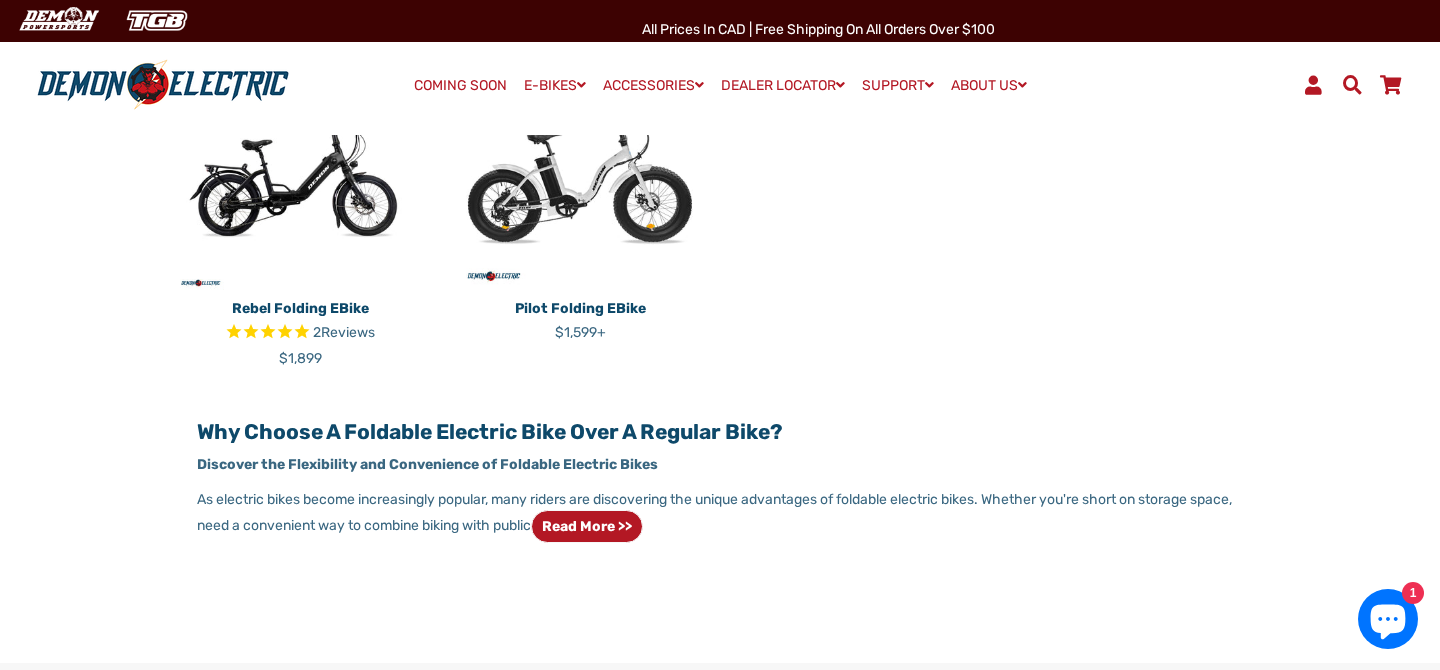 click on "Rebel Folding eBike" at bounding box center (300, 308) 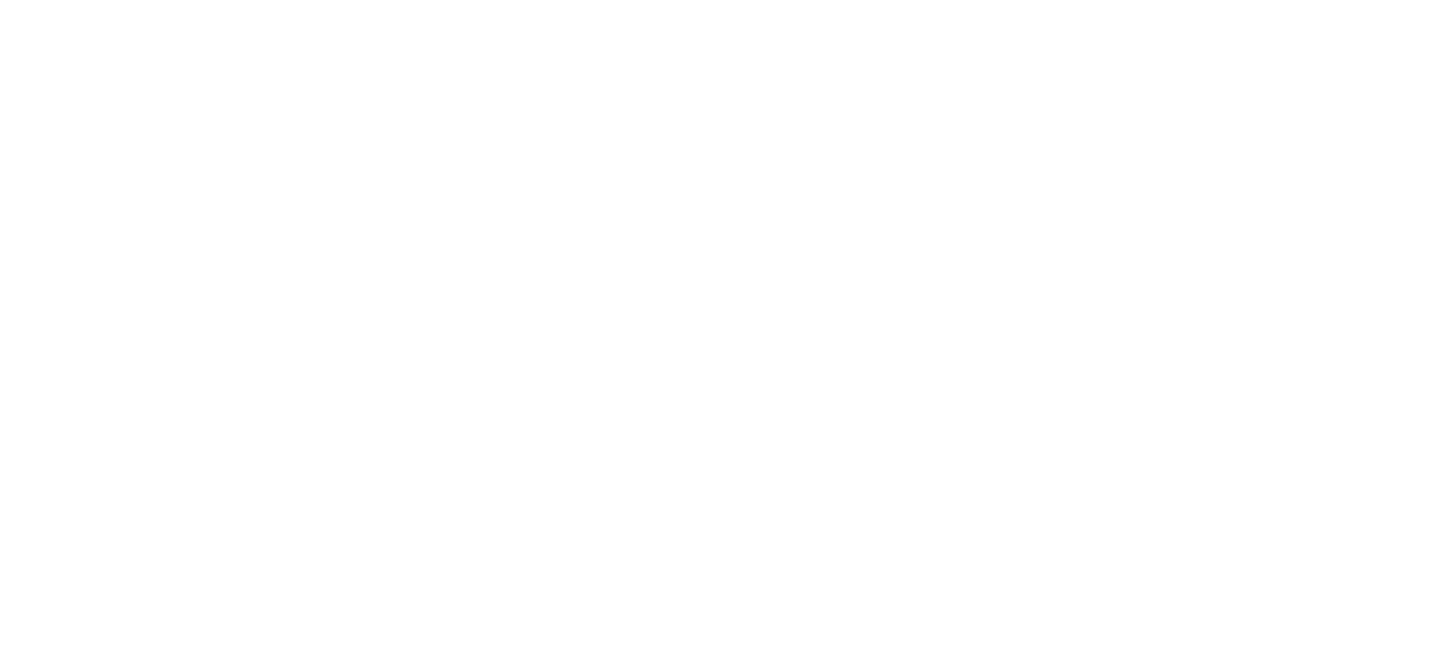 select on "******" 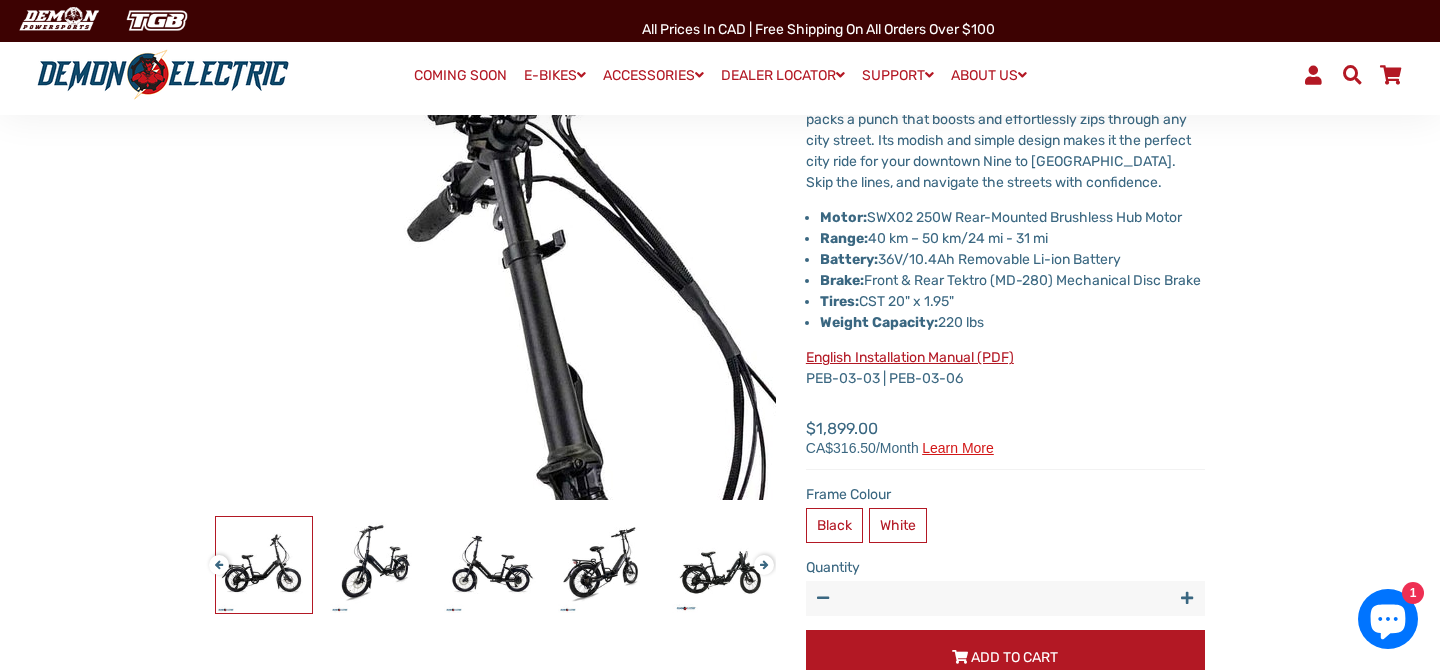 scroll, scrollTop: 305, scrollLeft: 0, axis: vertical 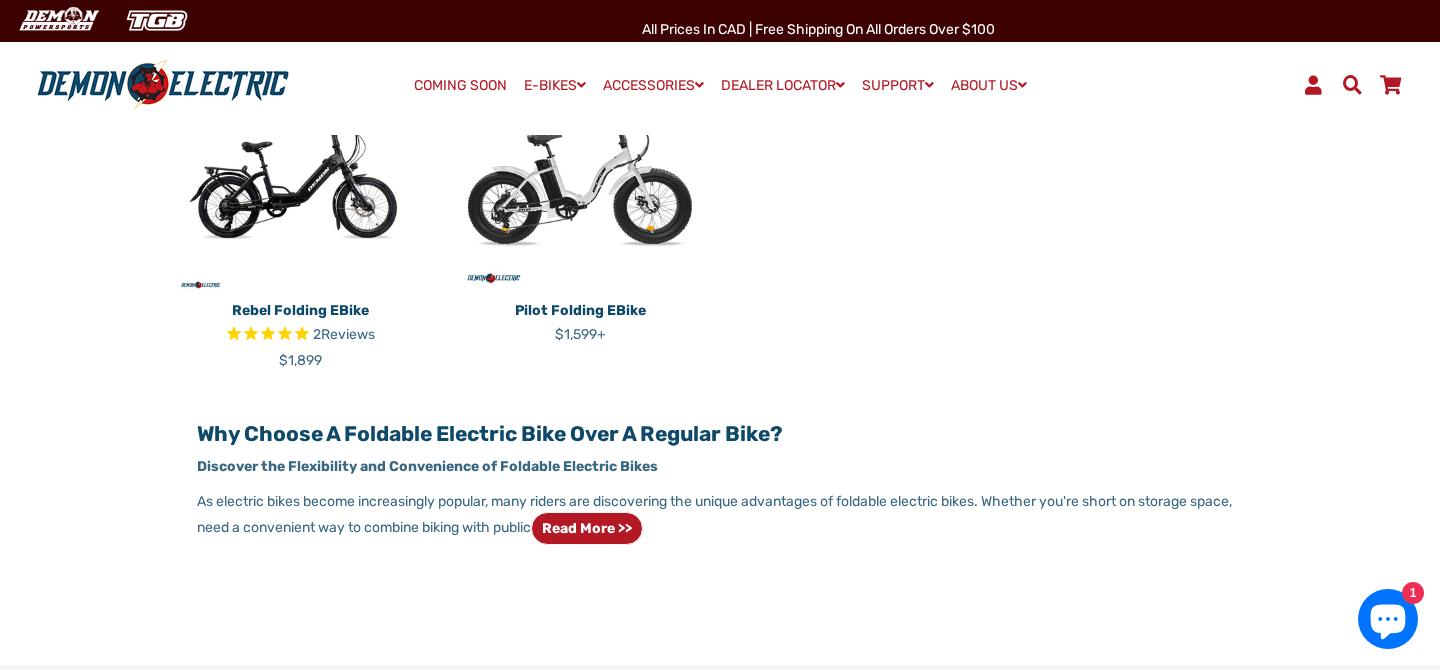 click on "Rebel Folding eBike" at bounding box center (300, 310) 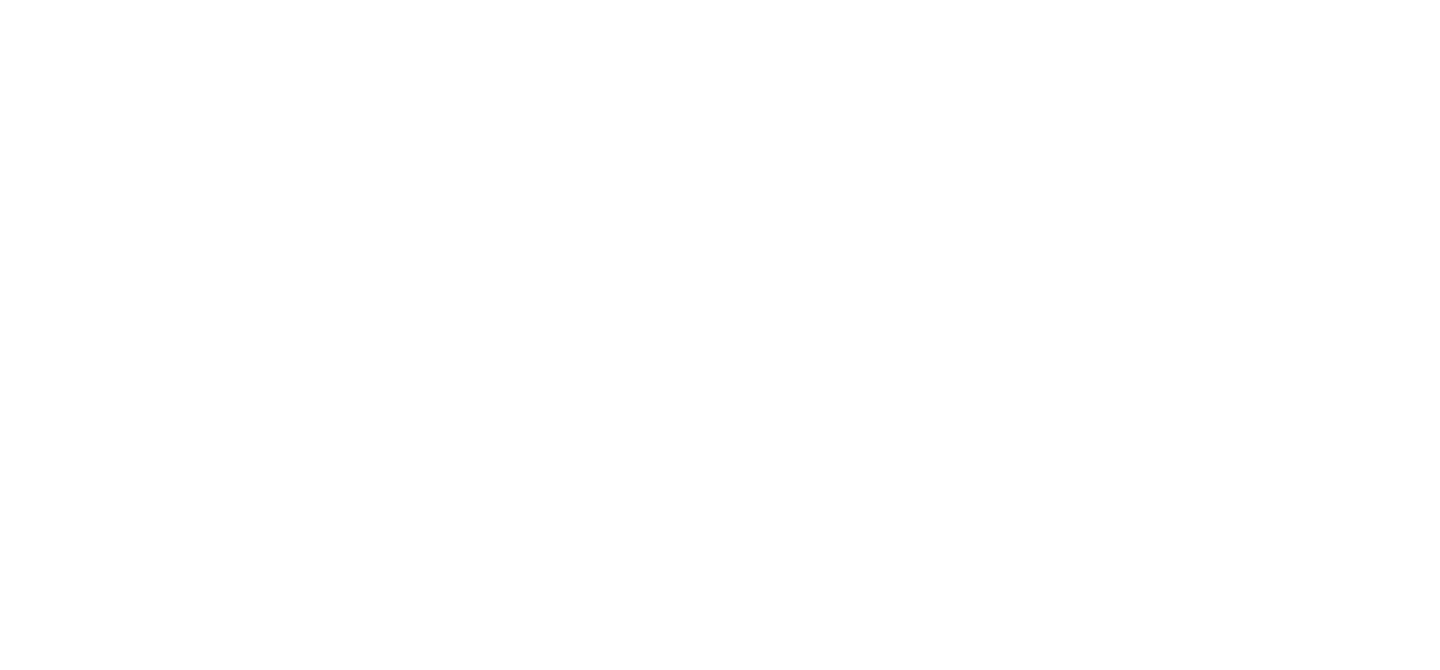 scroll, scrollTop: 0, scrollLeft: 0, axis: both 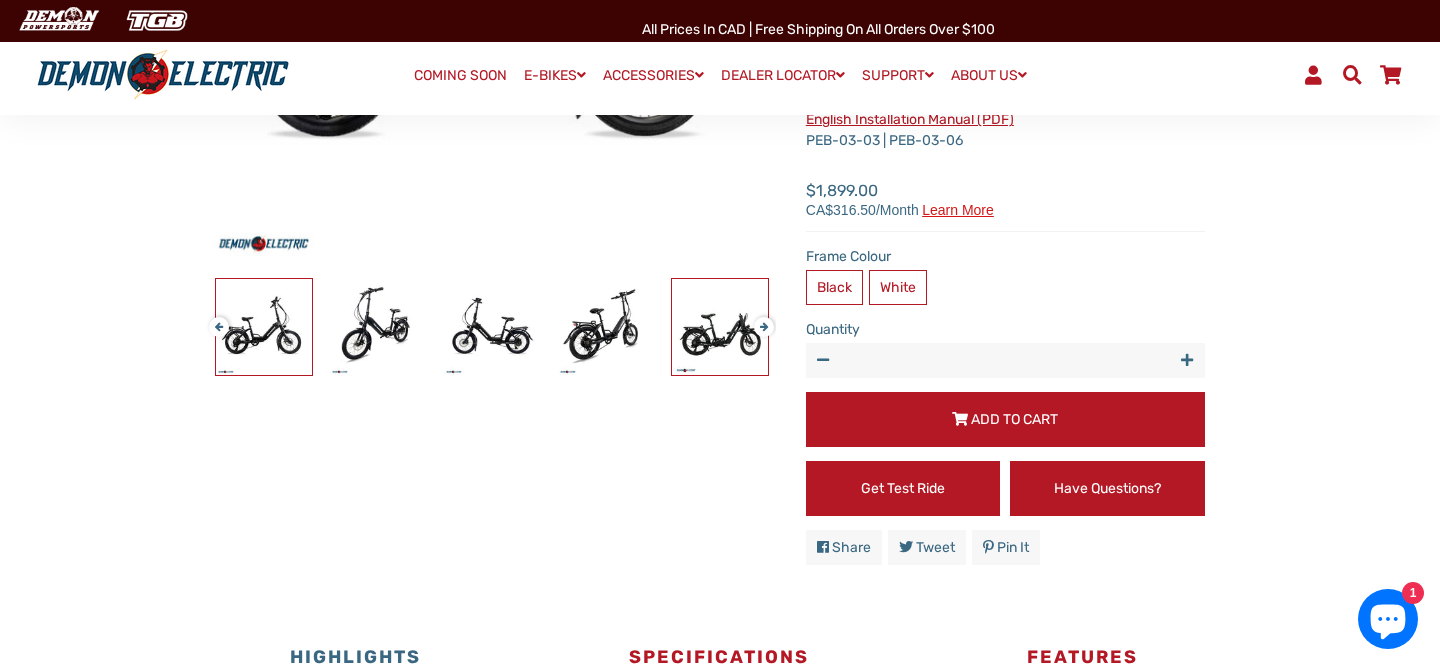 click at bounding box center [720, 327] 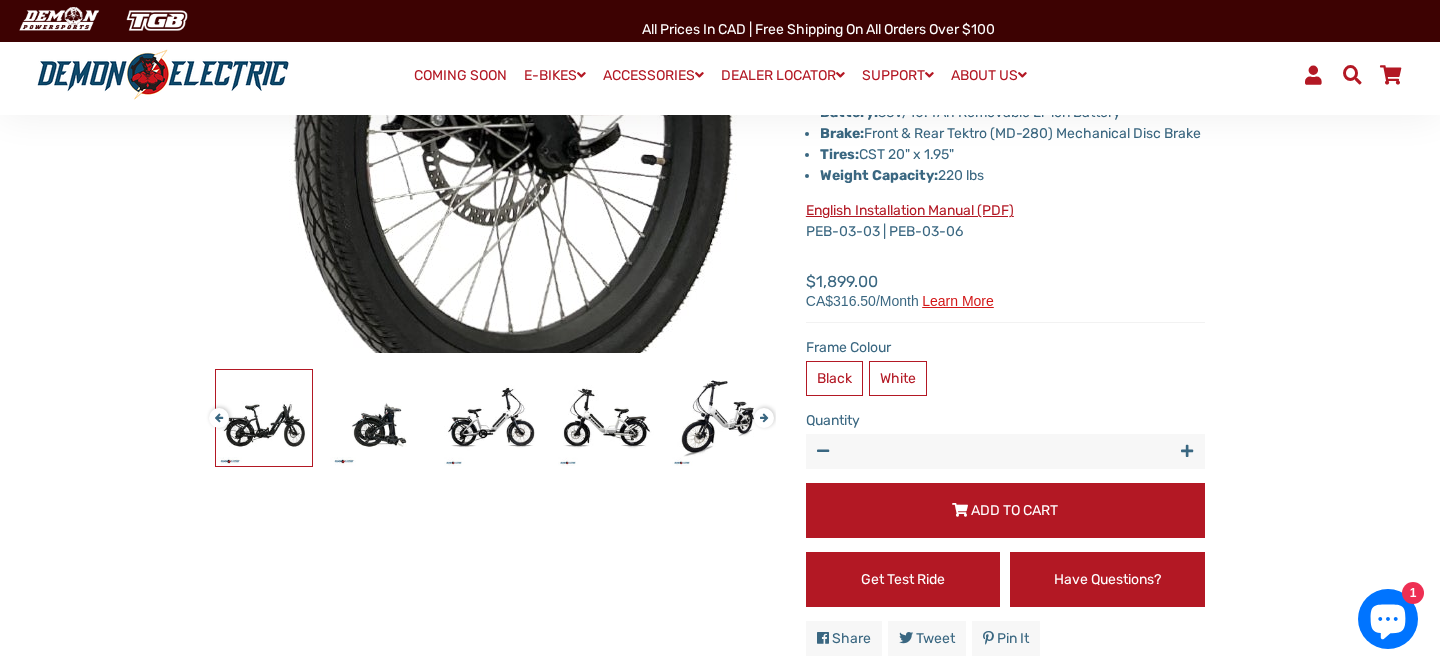 scroll, scrollTop: 455, scrollLeft: 0, axis: vertical 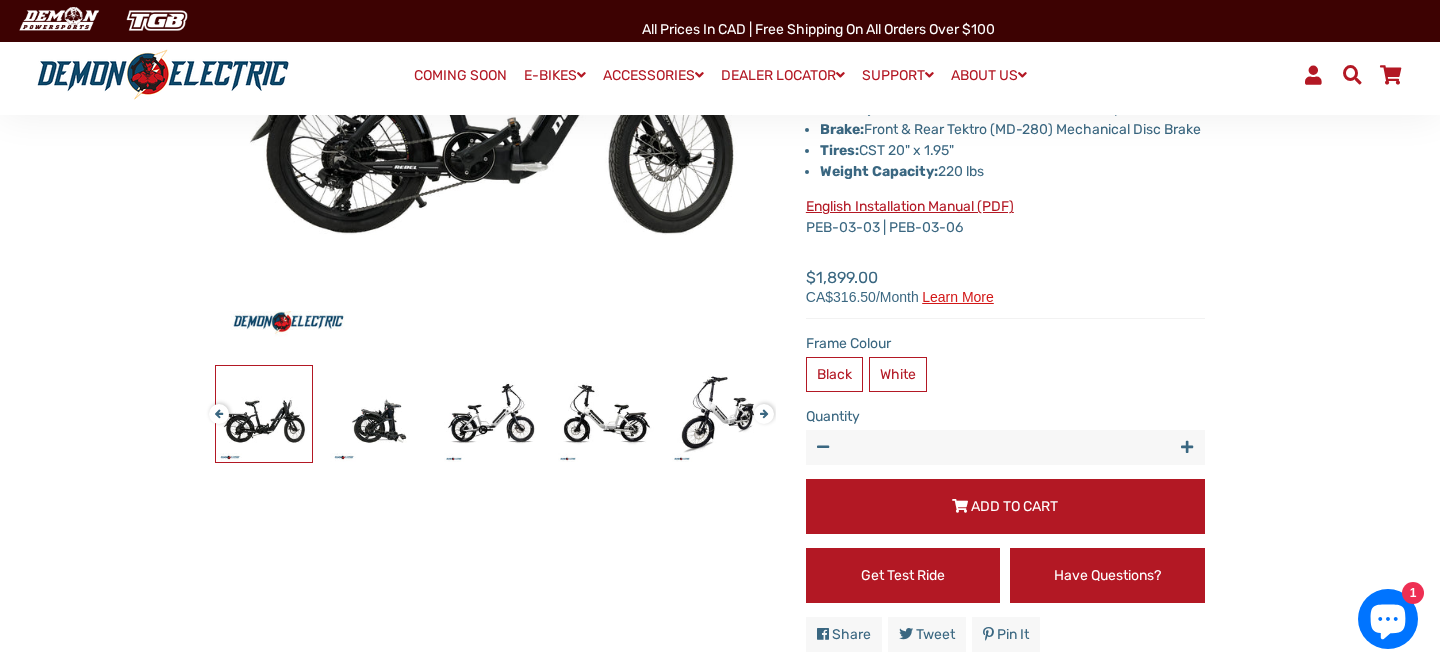 click on "Next" at bounding box center [760, 405] 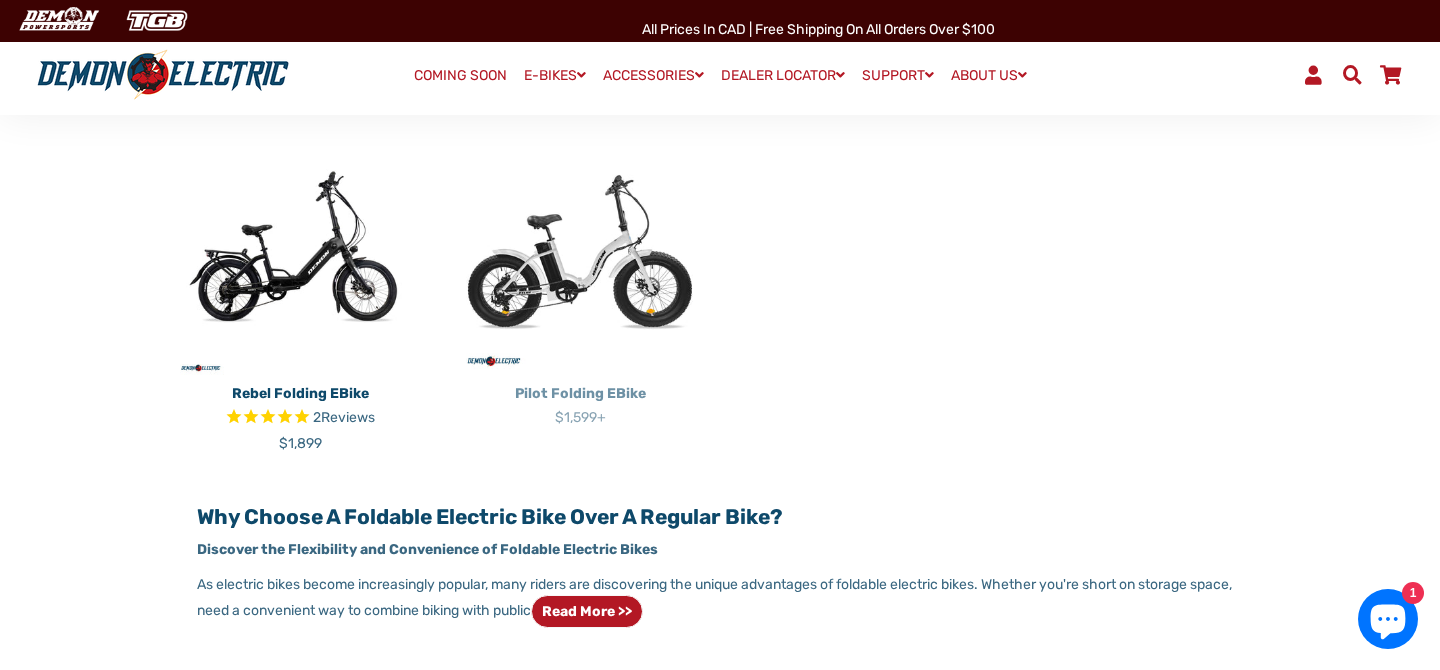 scroll, scrollTop: 474, scrollLeft: 0, axis: vertical 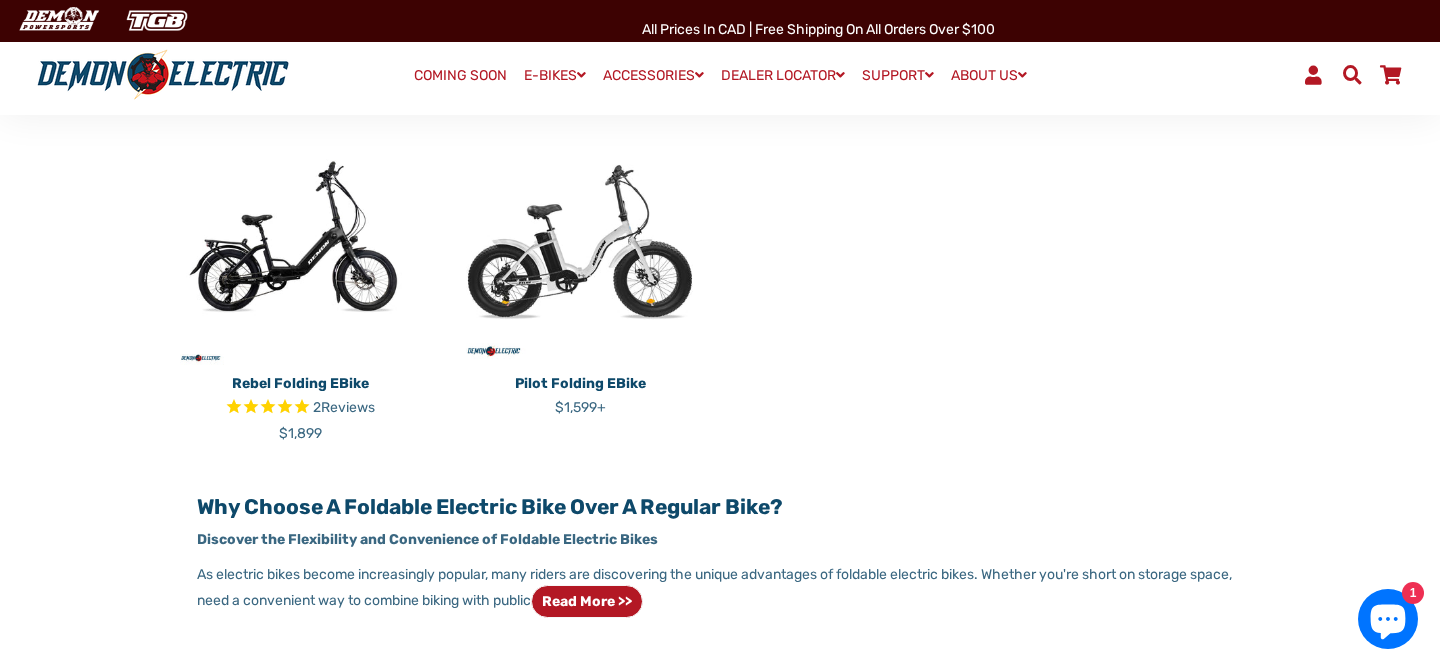 click on "Pilot Folding eBike" at bounding box center (580, 383) 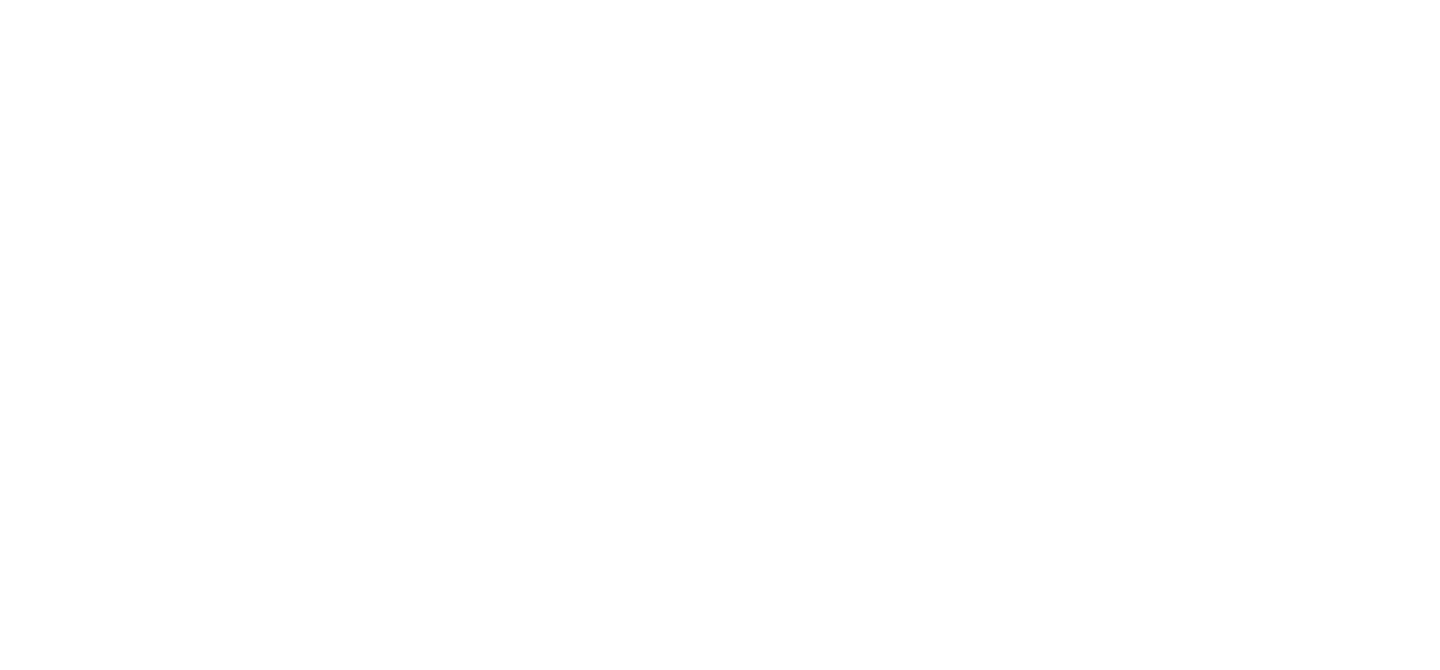 scroll, scrollTop: 0, scrollLeft: 0, axis: both 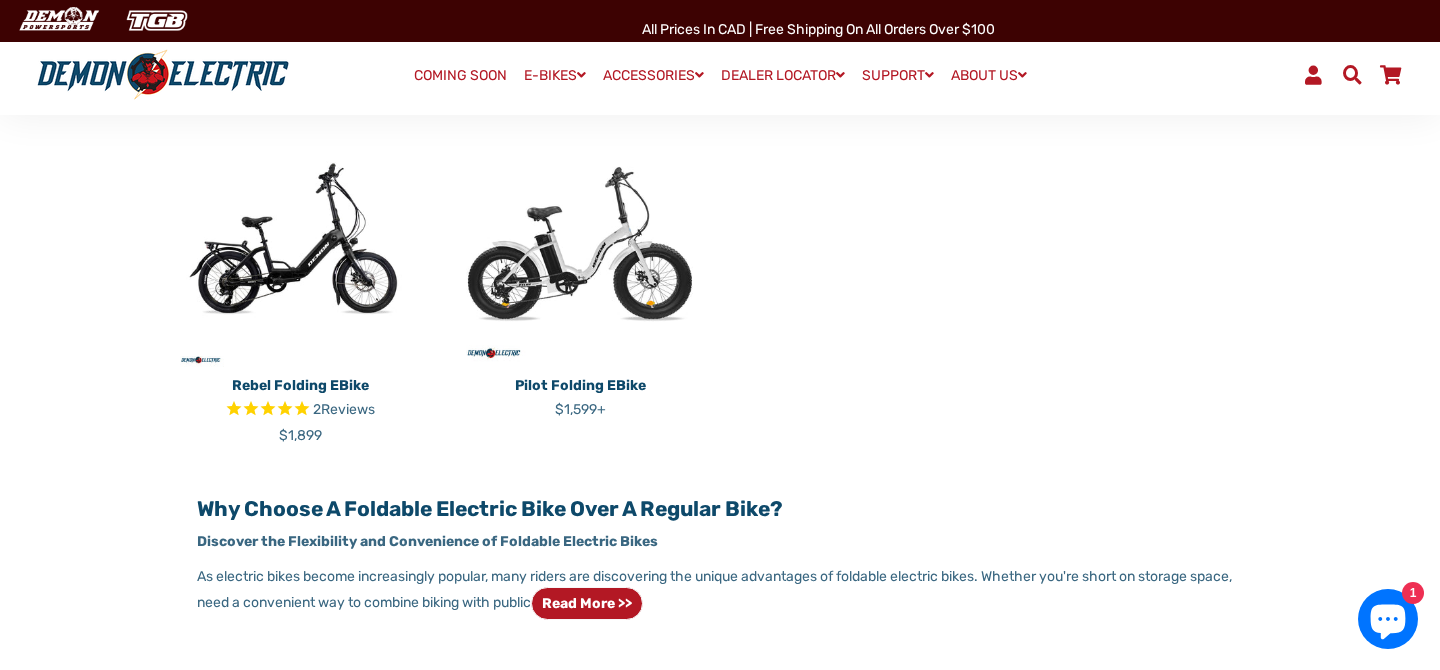 click on "Rebel Folding eBike" at bounding box center [300, 385] 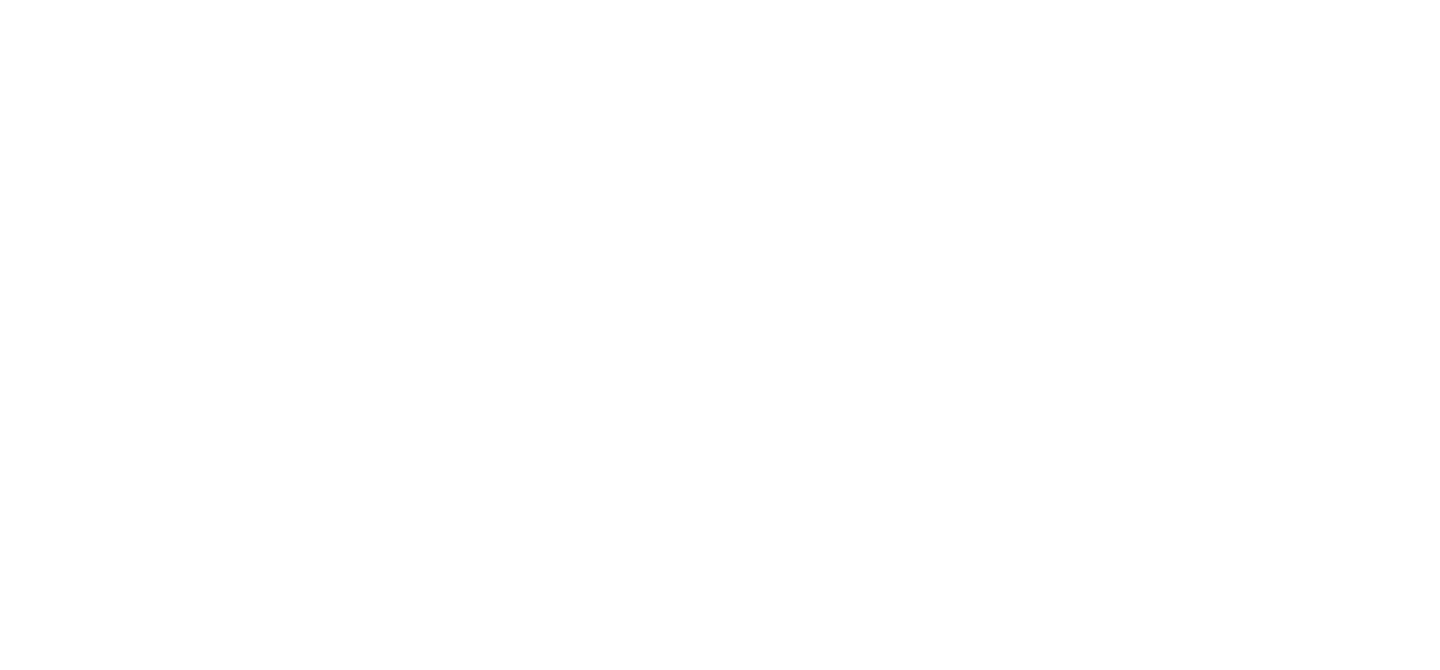 select on "******" 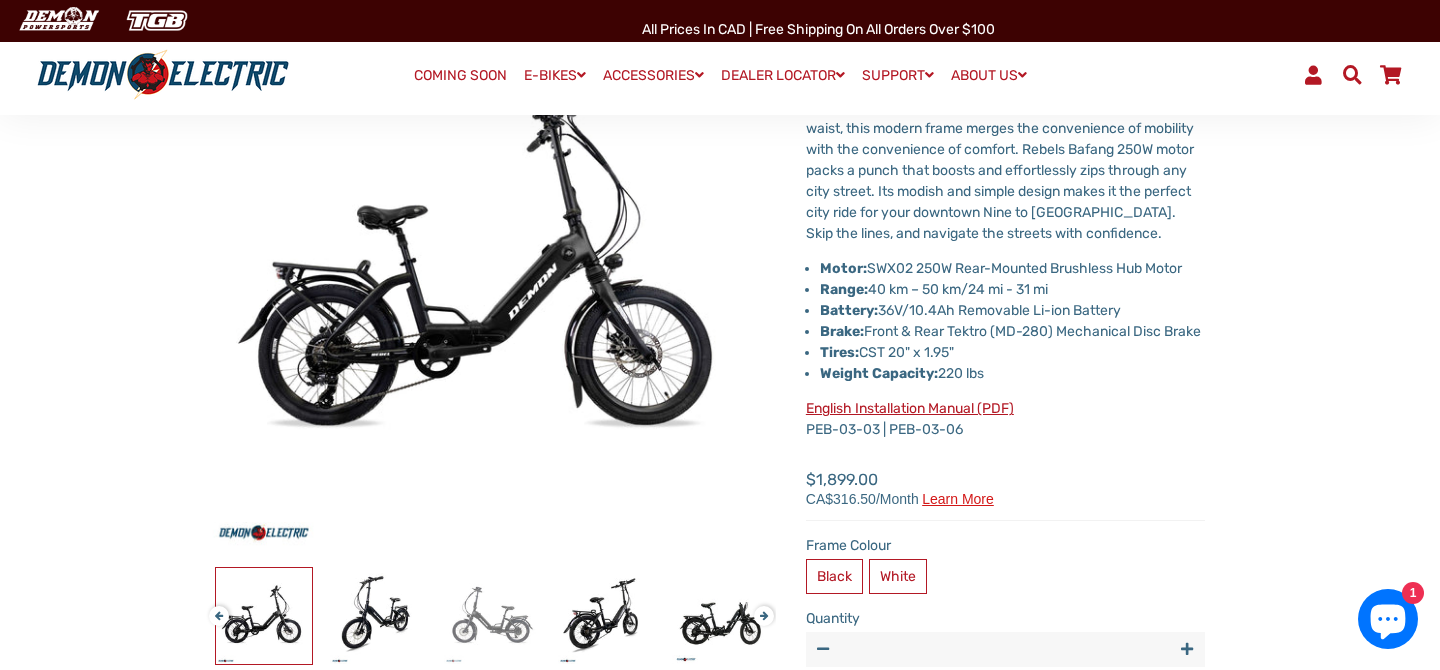 scroll, scrollTop: 251, scrollLeft: 0, axis: vertical 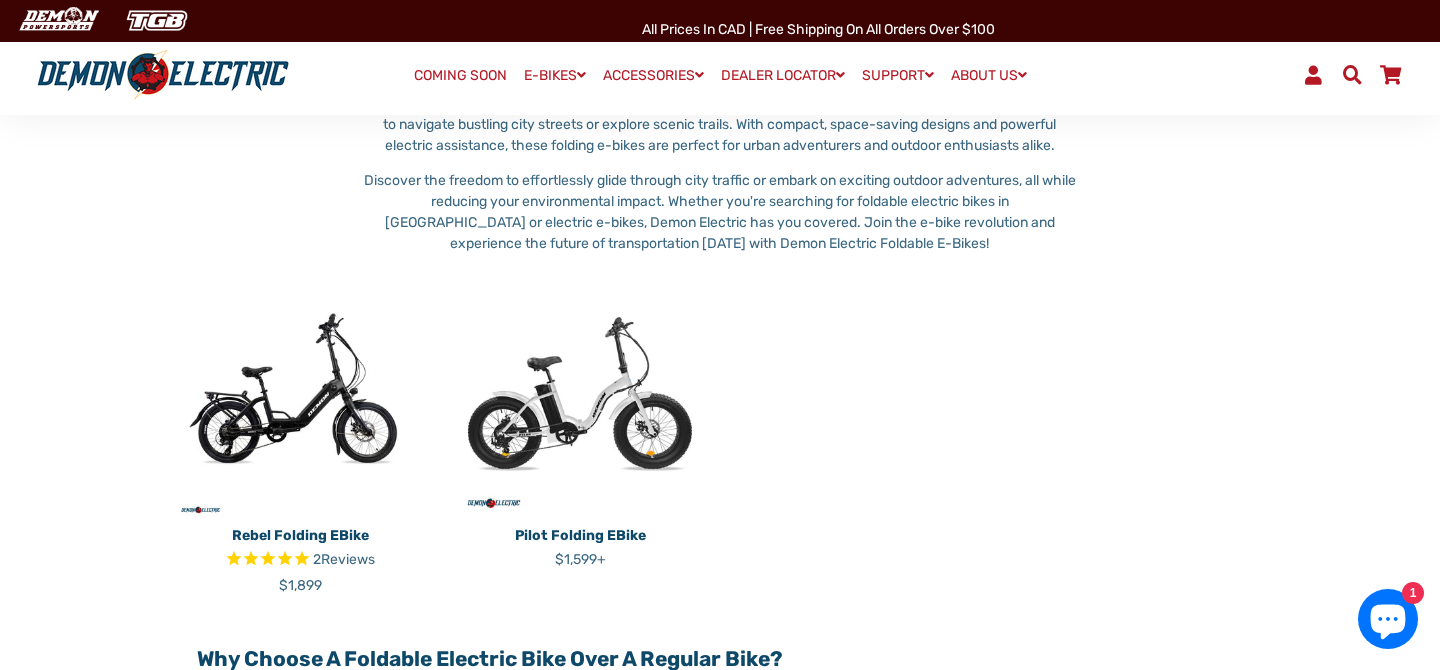 click at bounding box center (267, 560) 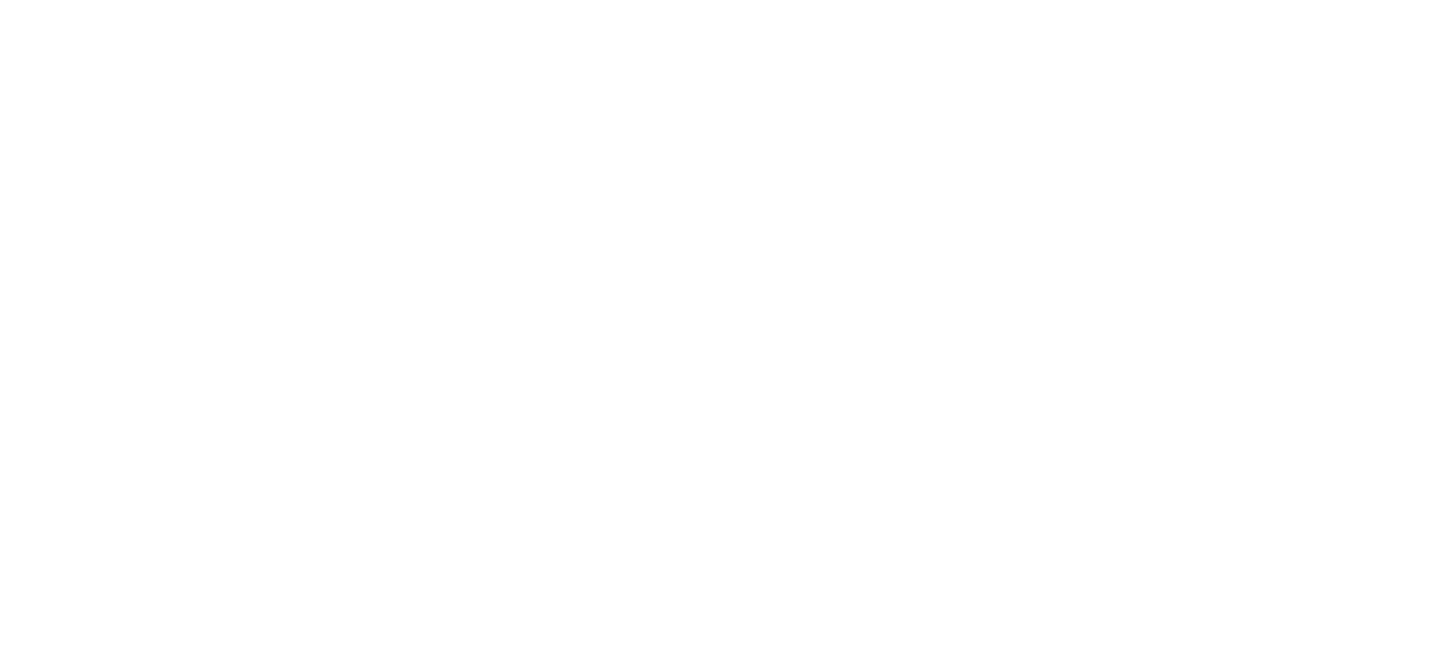 scroll, scrollTop: 0, scrollLeft: 0, axis: both 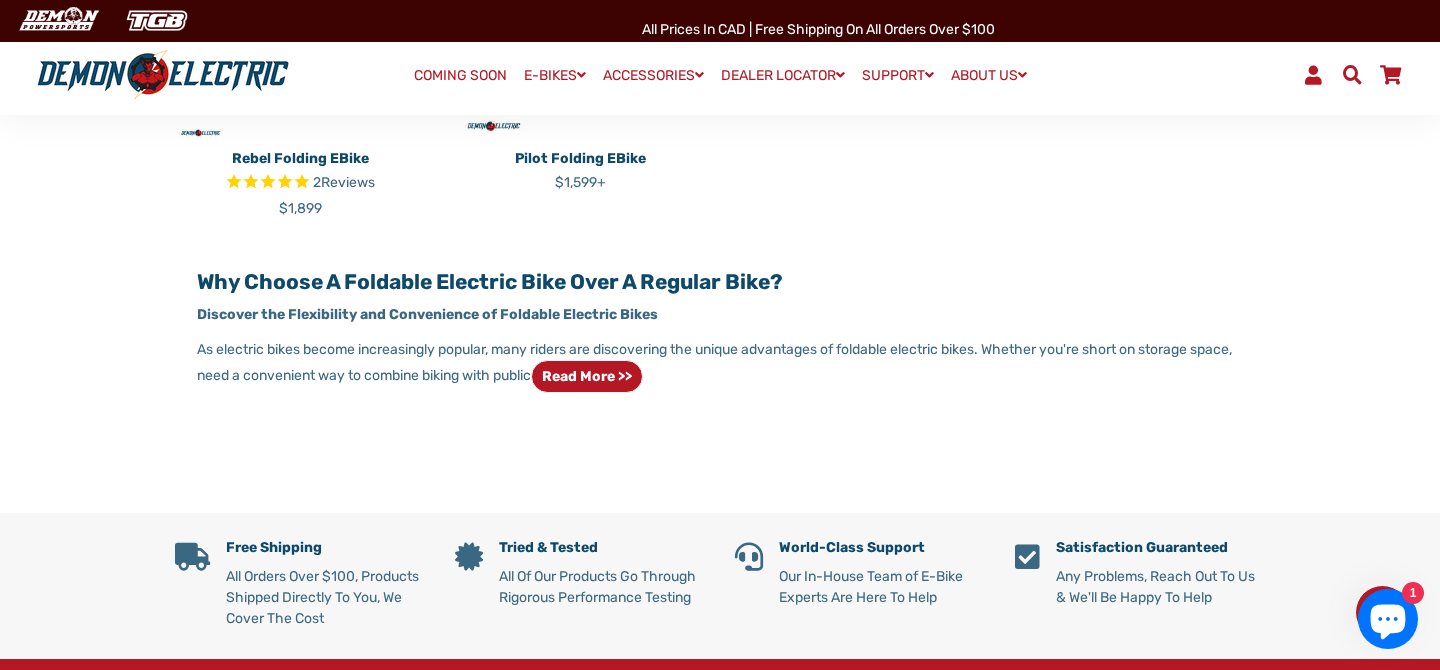 click 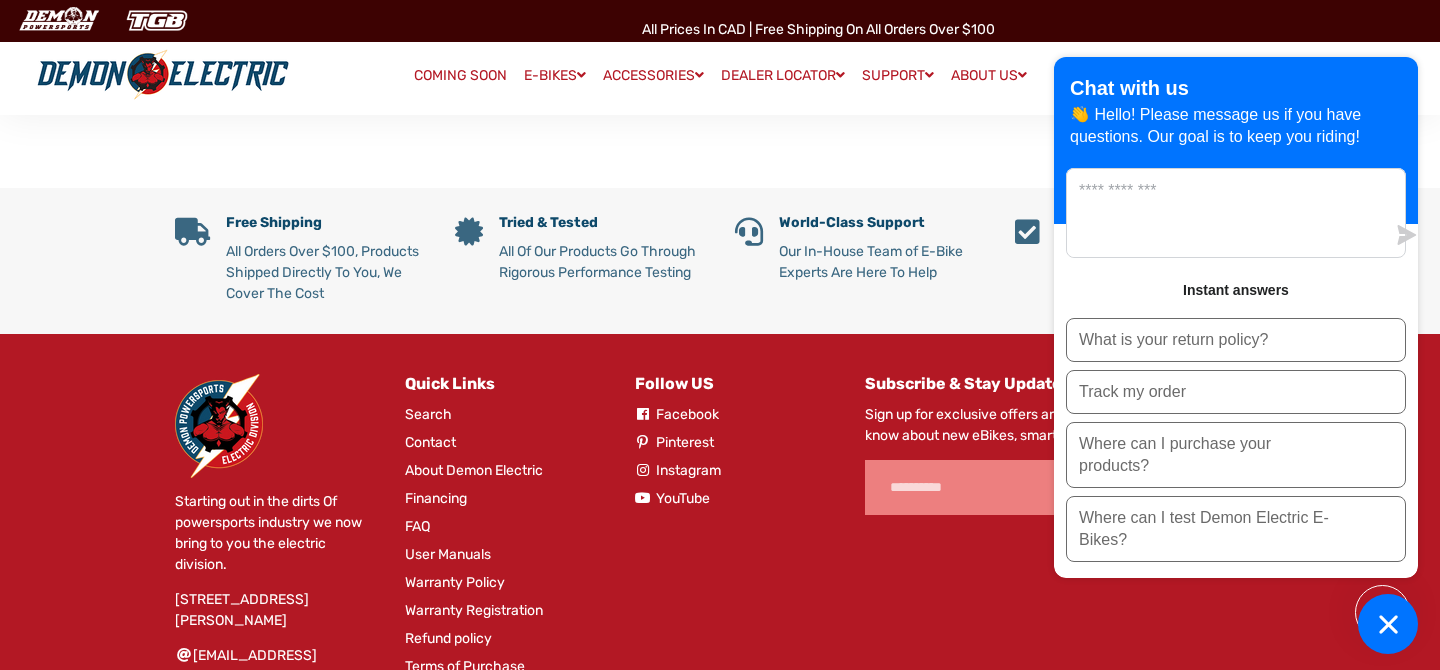 scroll, scrollTop: 1035, scrollLeft: 0, axis: vertical 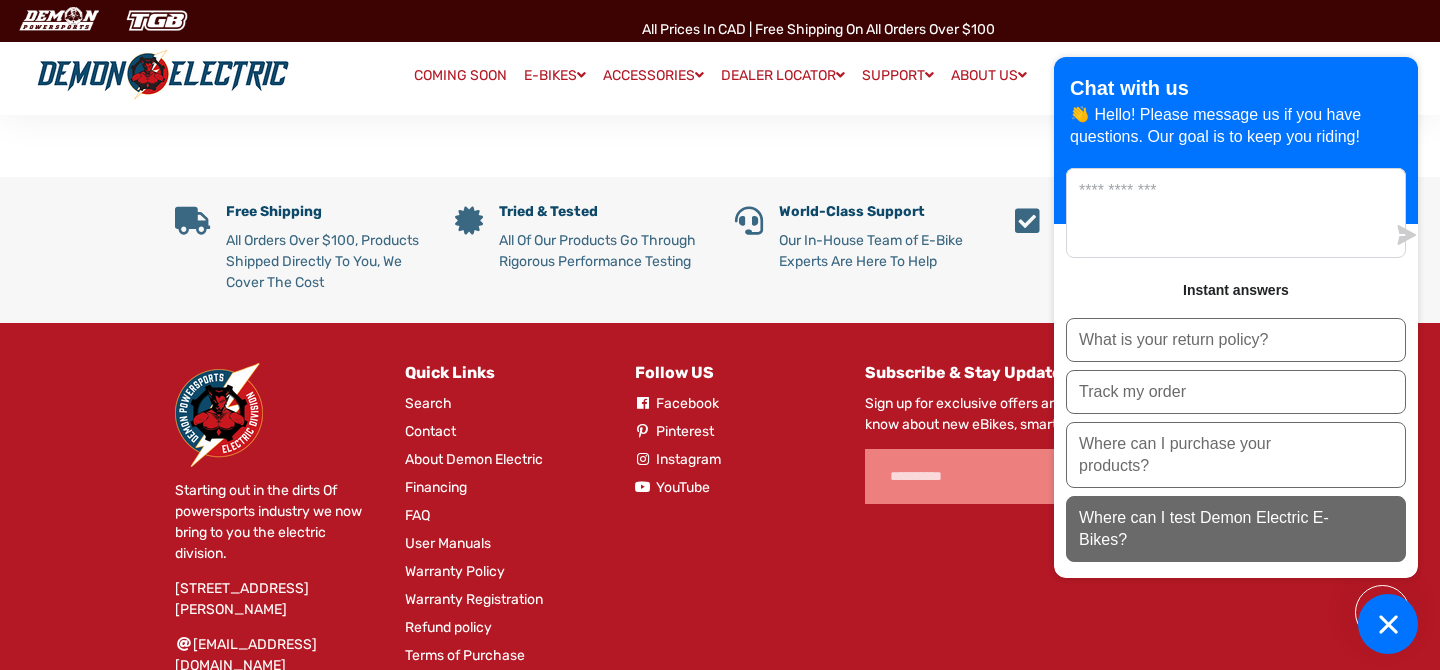 click on "Where can I test Demon Electric E-Bikes?" at bounding box center (1236, 529) 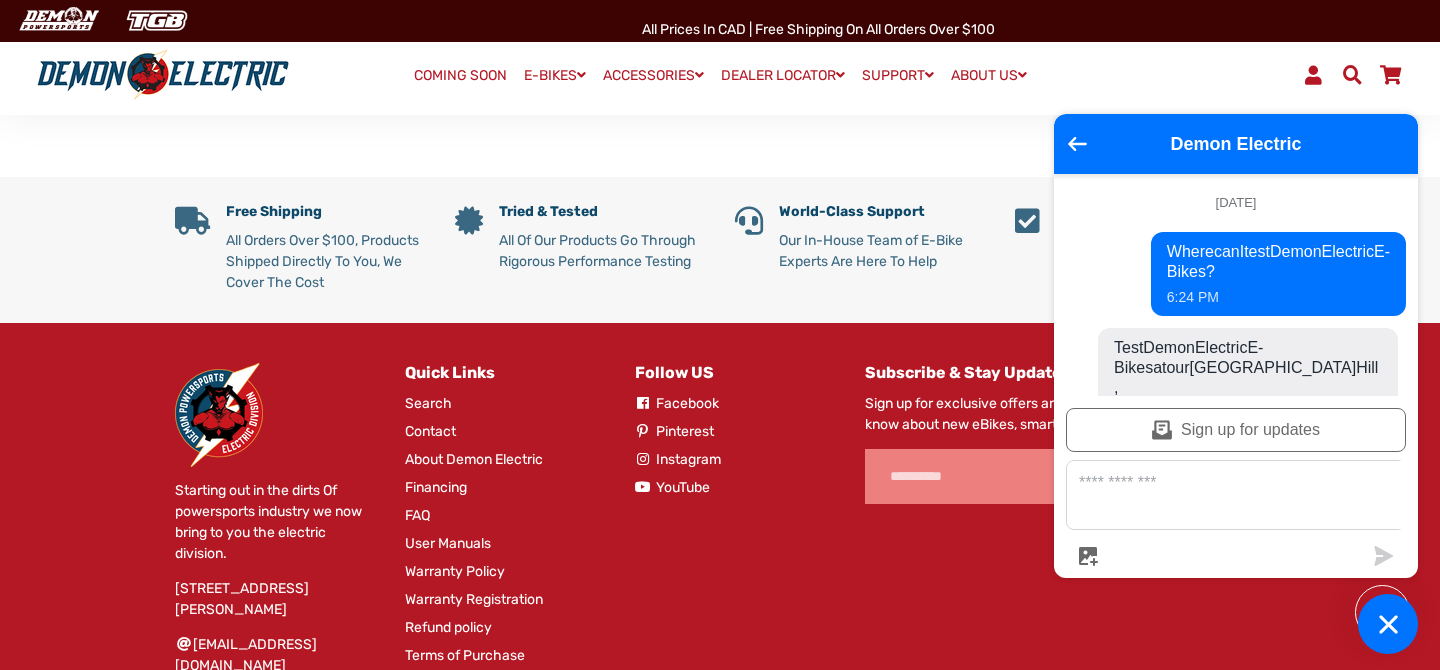 scroll, scrollTop: 169, scrollLeft: 0, axis: vertical 